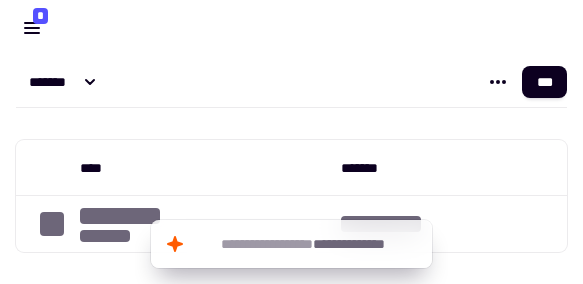 scroll, scrollTop: 0, scrollLeft: 0, axis: both 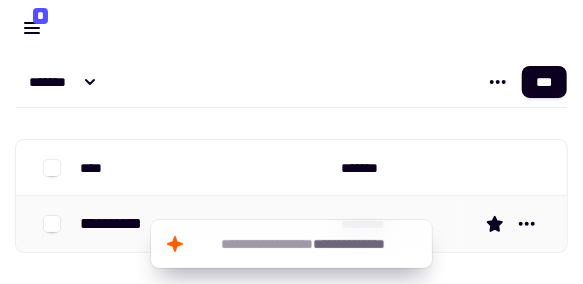 click on "**********" at bounding box center [119, 224] 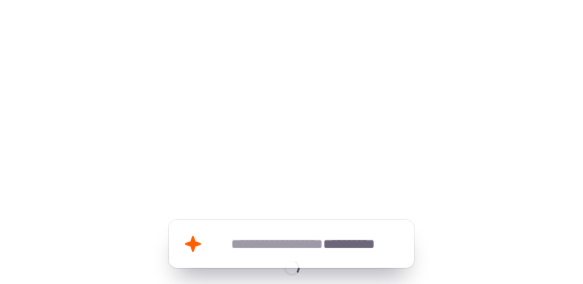 drag, startPoint x: 89, startPoint y: 228, endPoint x: 424, endPoint y: 140, distance: 346.36542 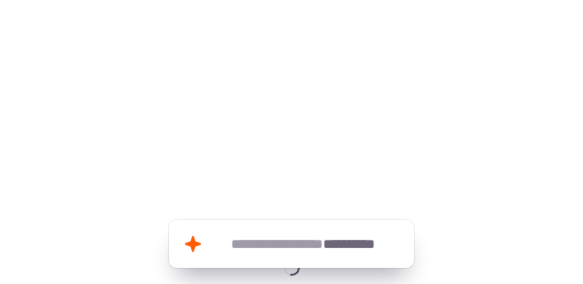 click at bounding box center (291, 172) 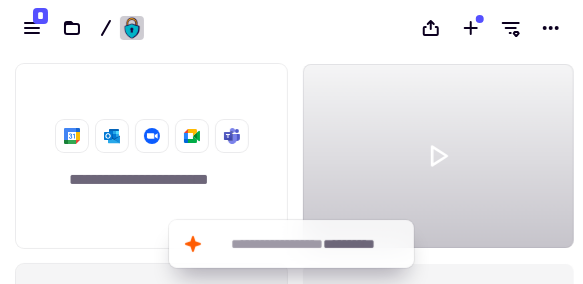 scroll, scrollTop: 16, scrollLeft: 16, axis: both 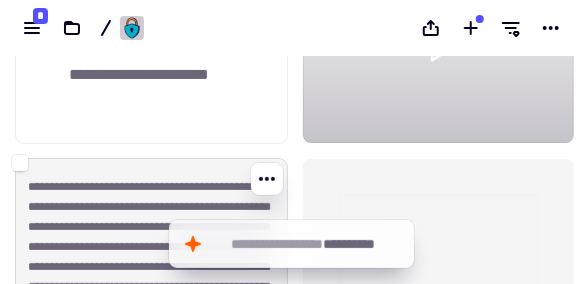 click on "**********" 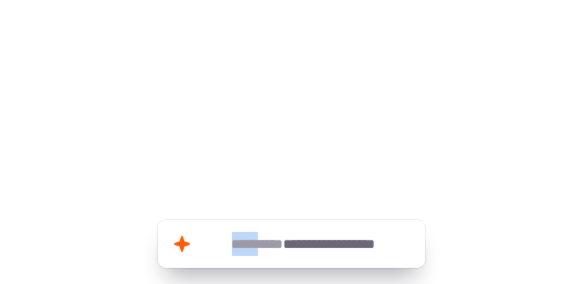 click on "[REDACTED]" at bounding box center [291, 142] 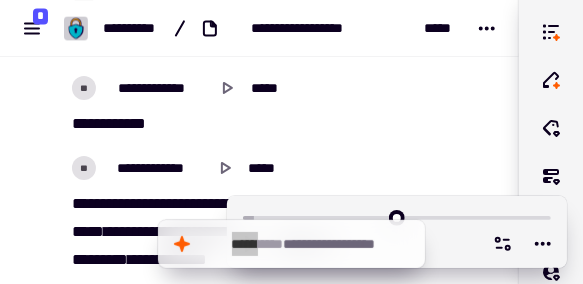 scroll, scrollTop: 6354, scrollLeft: 0, axis: vertical 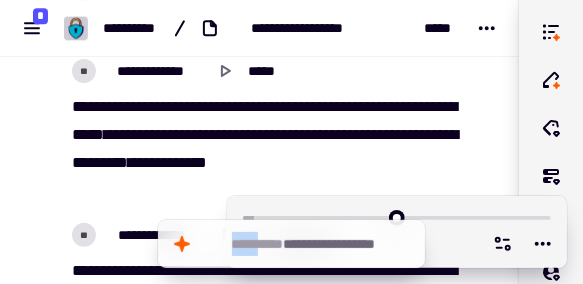 click on "[REDACTED]" at bounding box center (259, 3001) 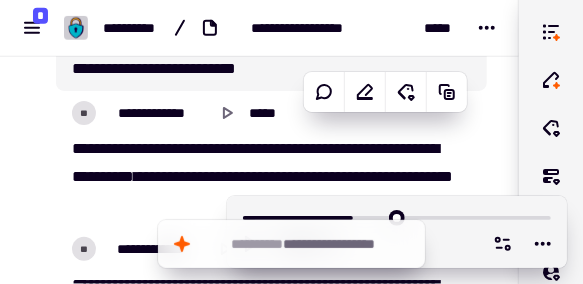 scroll, scrollTop: 7498, scrollLeft: 0, axis: vertical 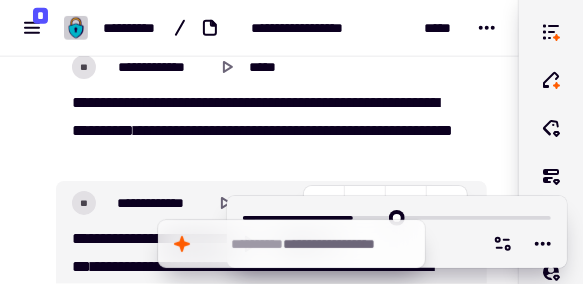 click on "[REDACTED]" at bounding box center (271, 277) 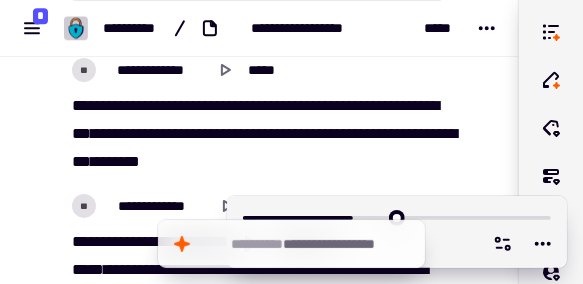 scroll, scrollTop: 8233, scrollLeft: 0, axis: vertical 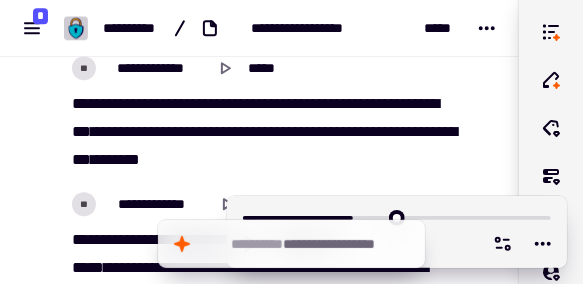 click on "[REDACTED]" at bounding box center (259, 1122) 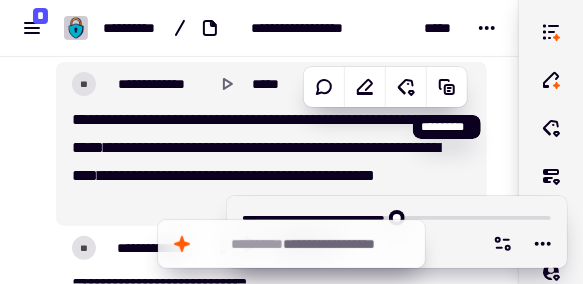 scroll, scrollTop: 8884, scrollLeft: 0, axis: vertical 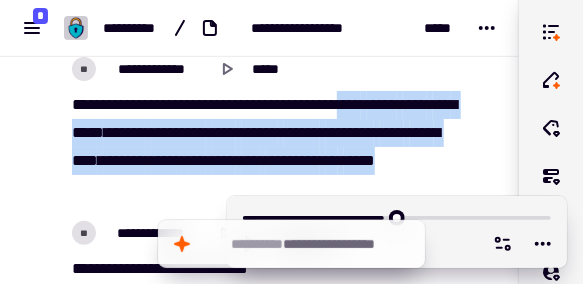 drag, startPoint x: 383, startPoint y: 103, endPoint x: 277, endPoint y: 187, distance: 135.24792 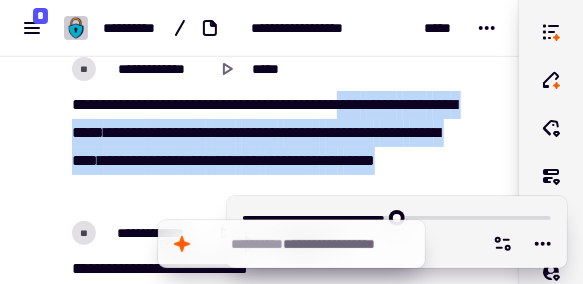 click on "[REDACTED]" at bounding box center (264, 147) 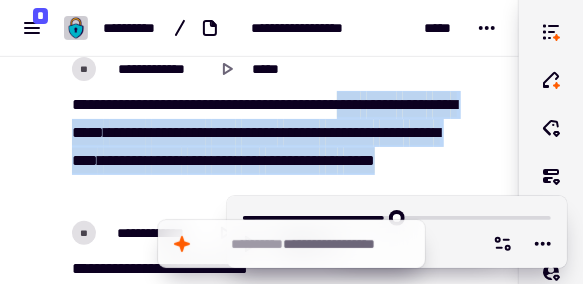 copy on "[REDACTED]" 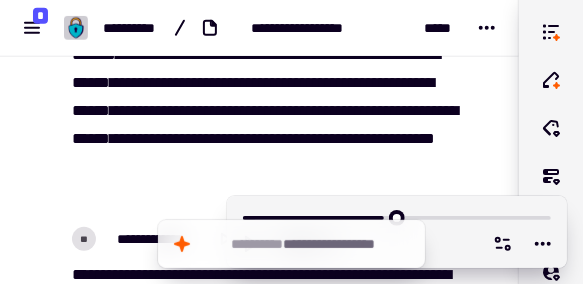 scroll, scrollTop: 9208, scrollLeft: 0, axis: vertical 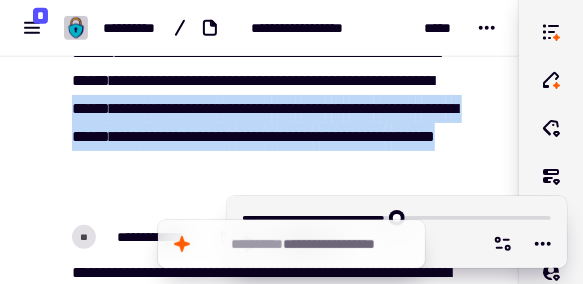 drag, startPoint x: 331, startPoint y: 107, endPoint x: 217, endPoint y: 186, distance: 138.69751 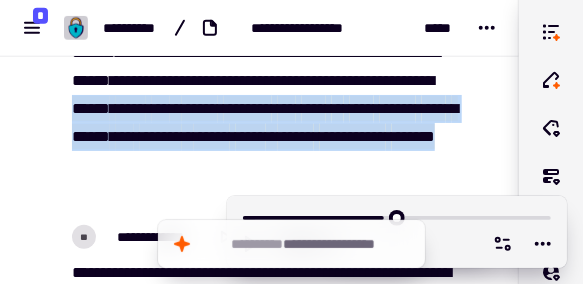 copy on "[REDACTED]" 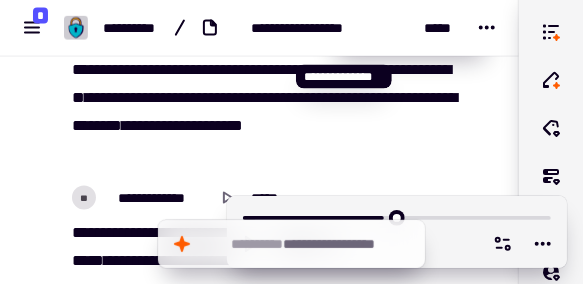 scroll, scrollTop: 9412, scrollLeft: 0, axis: vertical 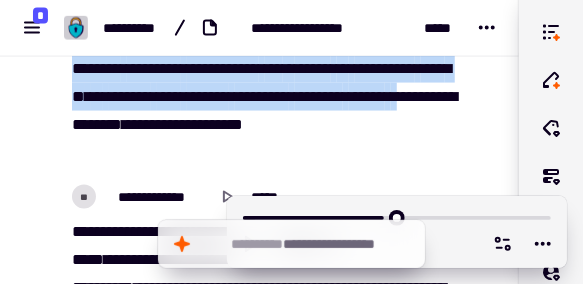 drag, startPoint x: 73, startPoint y: 69, endPoint x: 301, endPoint y: 128, distance: 235.51009 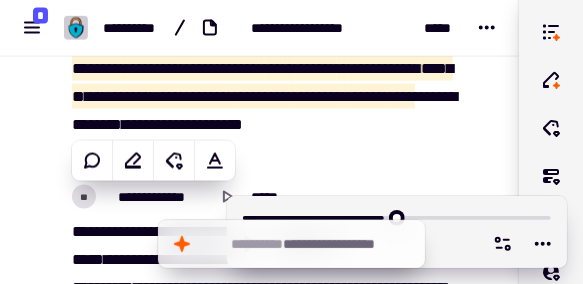 click on "[REDACTED]" at bounding box center (271, 93) 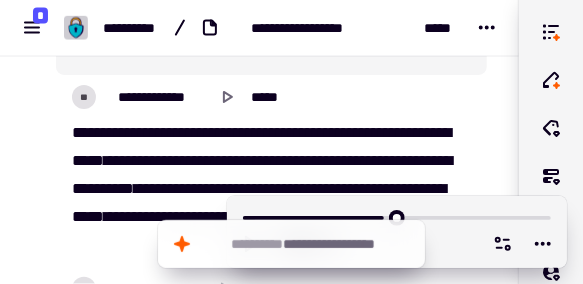 scroll, scrollTop: 9550, scrollLeft: 0, axis: vertical 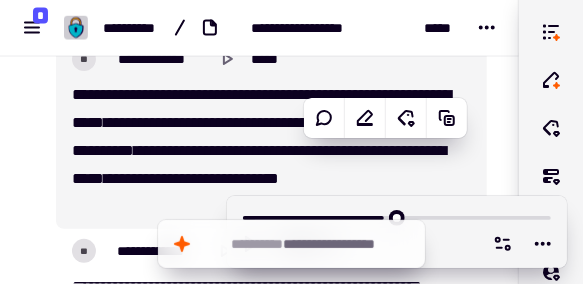 click on "*********" at bounding box center [419, 122] 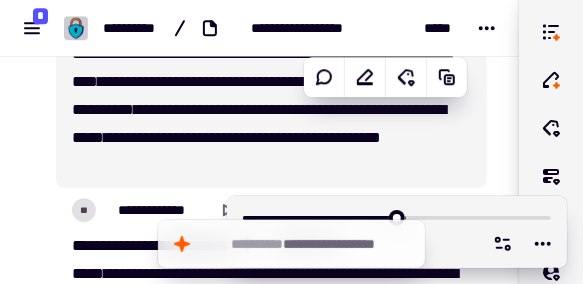 scroll, scrollTop: 10081, scrollLeft: 0, axis: vertical 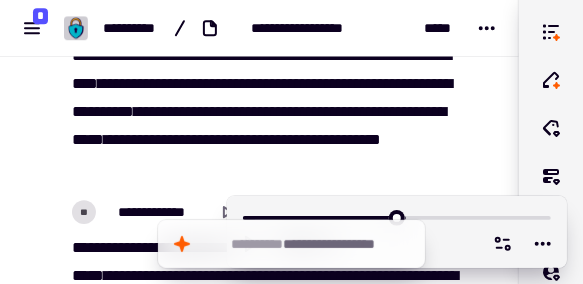 click on "******" at bounding box center (164, 111) 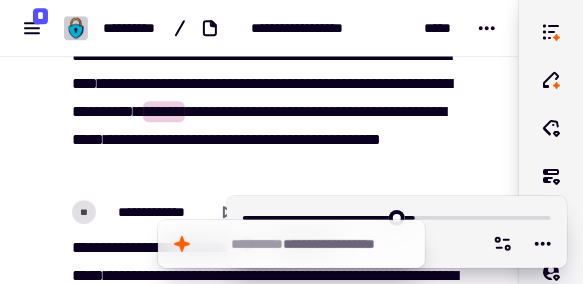 click on "******" at bounding box center (164, 111) 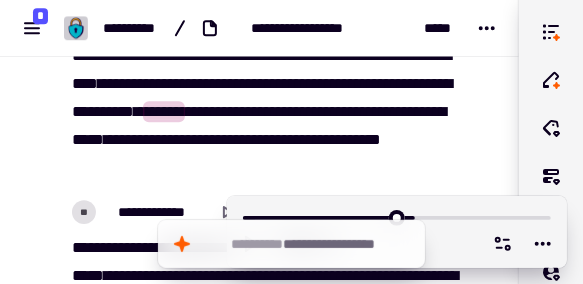 click on "******" at bounding box center [164, 111] 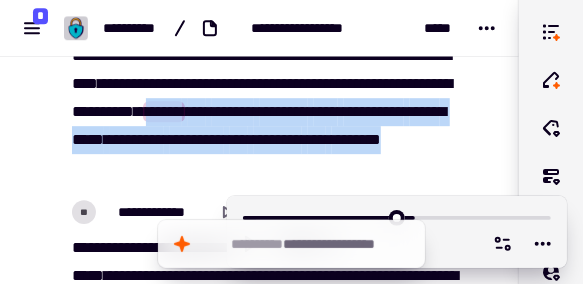 drag, startPoint x: 276, startPoint y: 113, endPoint x: 335, endPoint y: 165, distance: 78.64477 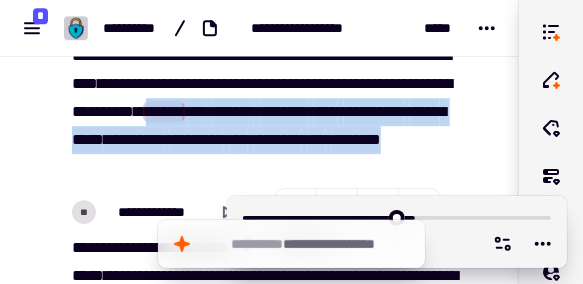 copy on "[REDACTED]" 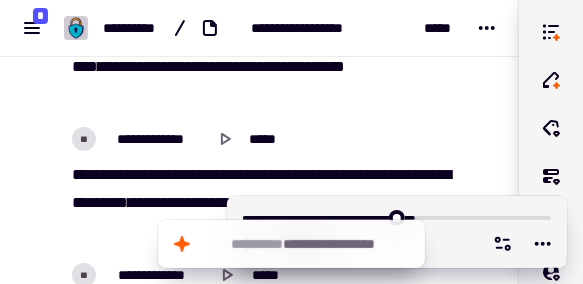 scroll, scrollTop: 12183, scrollLeft: 0, axis: vertical 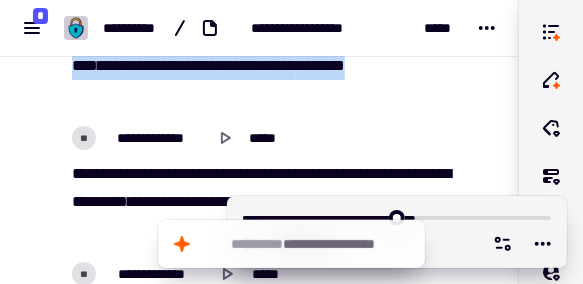 drag, startPoint x: 143, startPoint y: 64, endPoint x: 177, endPoint y: 87, distance: 41.04875 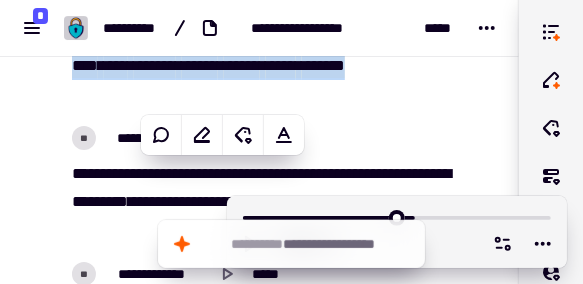 copy on "[REDACTED]" 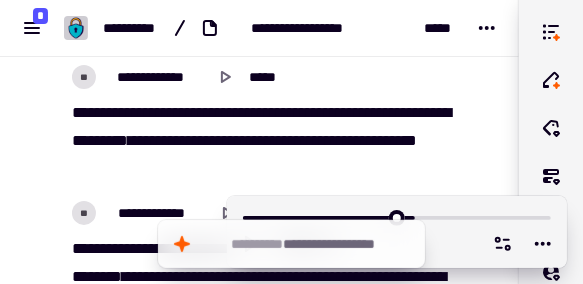 scroll, scrollTop: 12253, scrollLeft: 0, axis: vertical 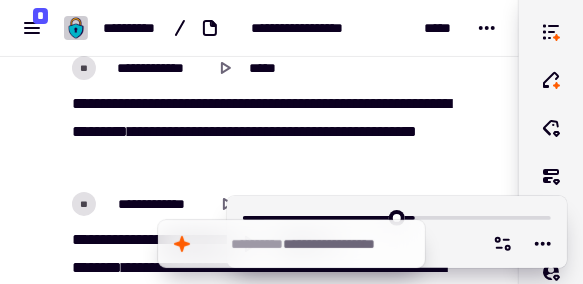 drag, startPoint x: 73, startPoint y: 101, endPoint x: 213, endPoint y: 127, distance: 142.39381 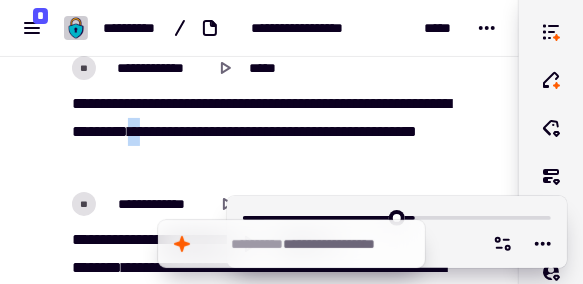 click on "**********" at bounding box center [261, 117] 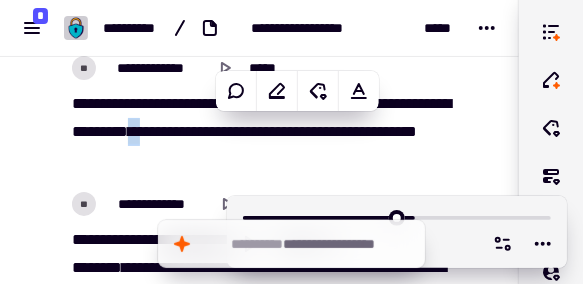 click on "*" at bounding box center (134, 131) 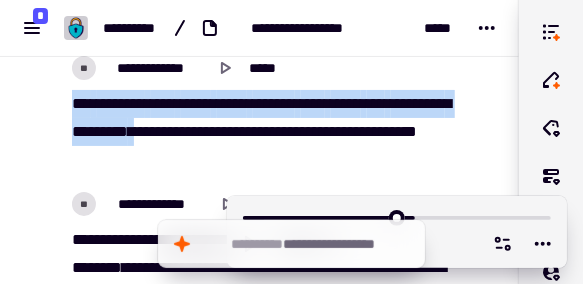 drag, startPoint x: 220, startPoint y: 129, endPoint x: 63, endPoint y: 114, distance: 157.71494 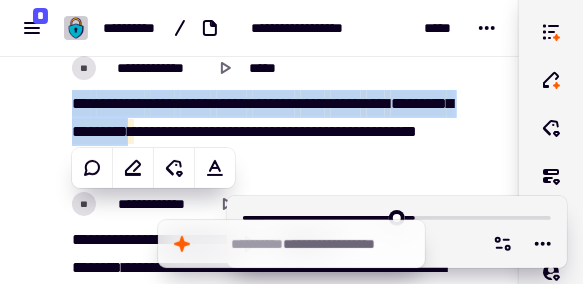 copy on "[REDACTED]" 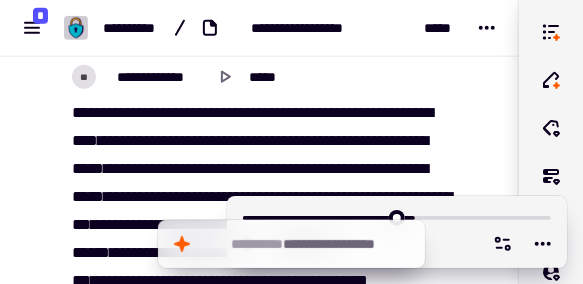 scroll, scrollTop: 12766, scrollLeft: 0, axis: vertical 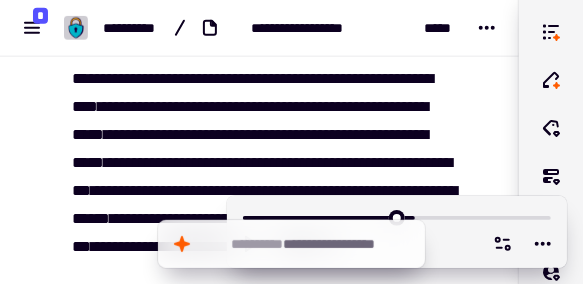 click on "****" at bounding box center [85, 106] 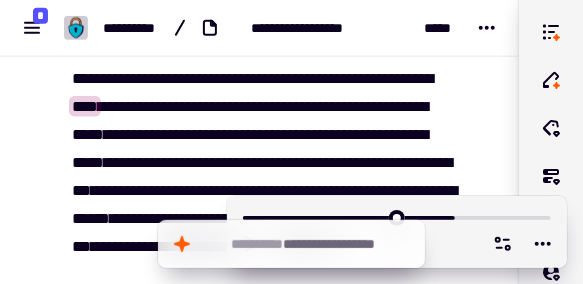 click on "****" at bounding box center [85, 106] 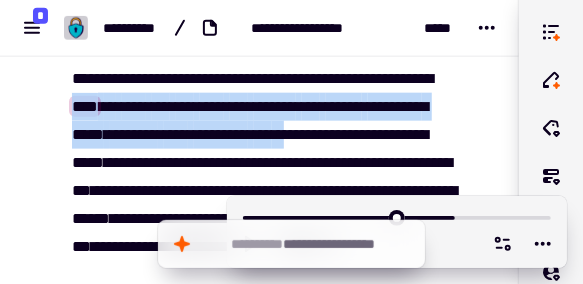 drag, startPoint x: 154, startPoint y: 106, endPoint x: 442, endPoint y: 139, distance: 289.88446 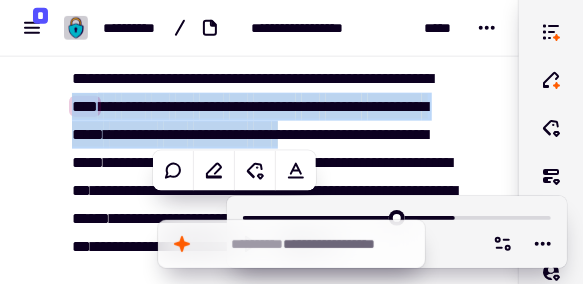copy on "[REDACTED]" 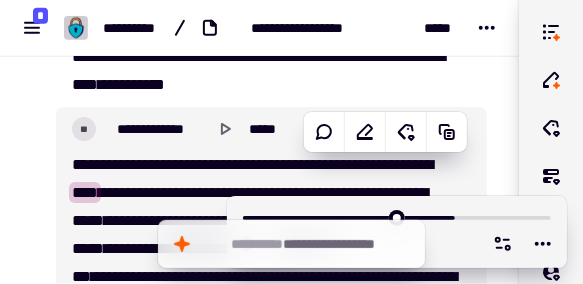 scroll, scrollTop: 12748, scrollLeft: 0, axis: vertical 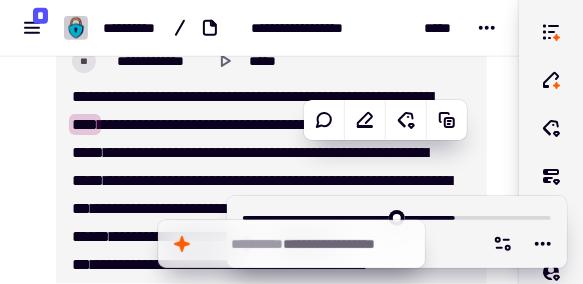 click on "********" at bounding box center [199, 96] 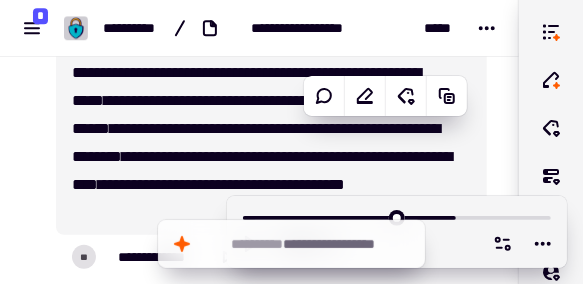 scroll, scrollTop: 13614, scrollLeft: 0, axis: vertical 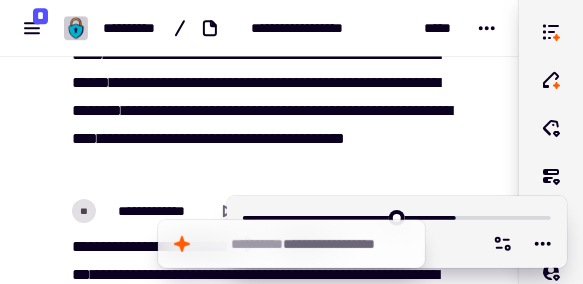 drag, startPoint x: 176, startPoint y: 109, endPoint x: 343, endPoint y: 166, distance: 176.45963 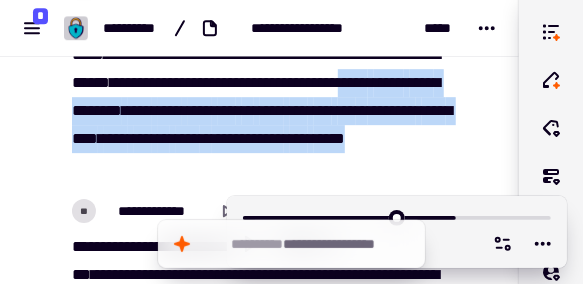 drag, startPoint x: 343, startPoint y: 166, endPoint x: 180, endPoint y: 113, distance: 171.40012 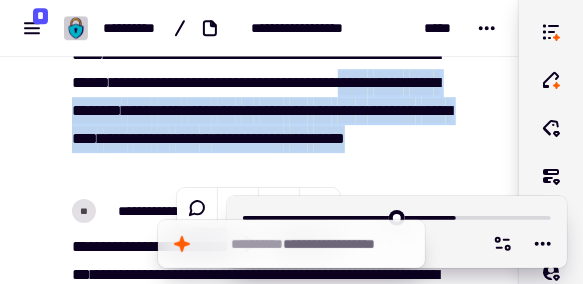 copy on "[REDACTED]" 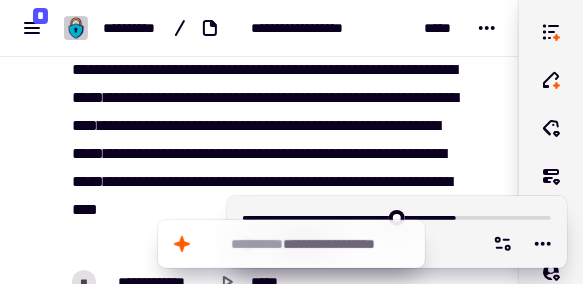 scroll, scrollTop: 13979, scrollLeft: 0, axis: vertical 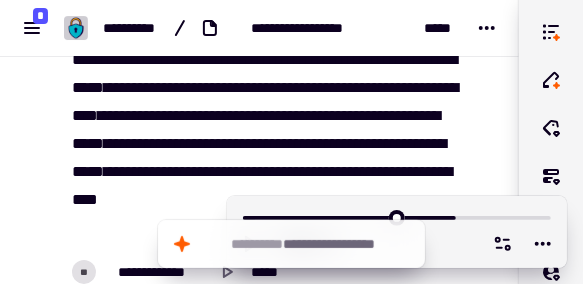 click on "[REDACTED]" at bounding box center [264, 144] 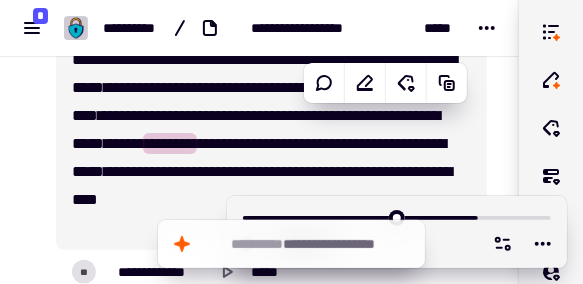 click on "[REDACTED]" at bounding box center (264, 144) 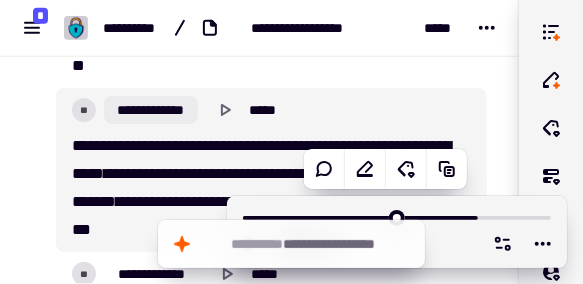 scroll, scrollTop: 14448, scrollLeft: 0, axis: vertical 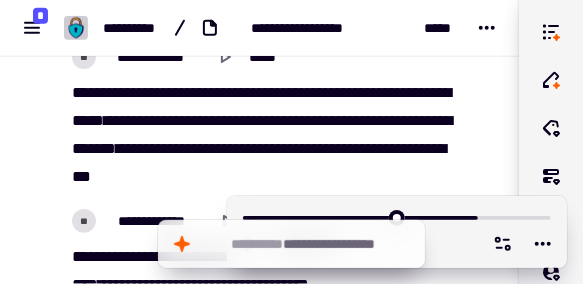 click on "***" at bounding box center (81, 92) 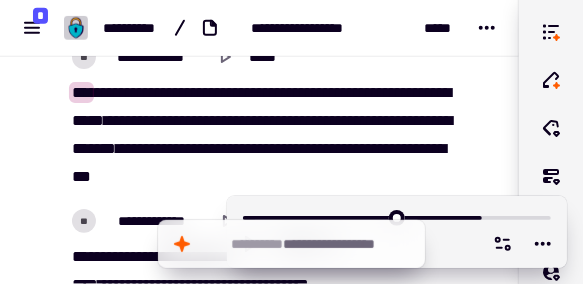 click on "***" at bounding box center (81, 92) 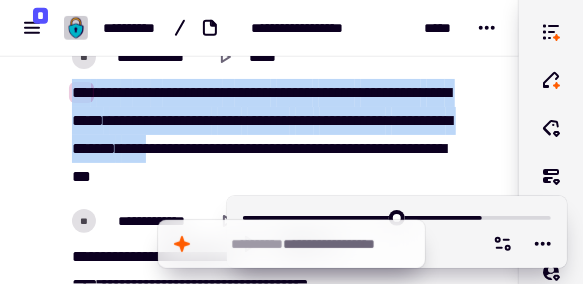 drag, startPoint x: 75, startPoint y: 93, endPoint x: 369, endPoint y: 149, distance: 299.28583 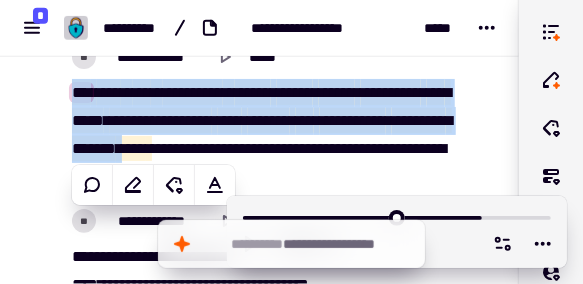 copy on "[REDACTED]" 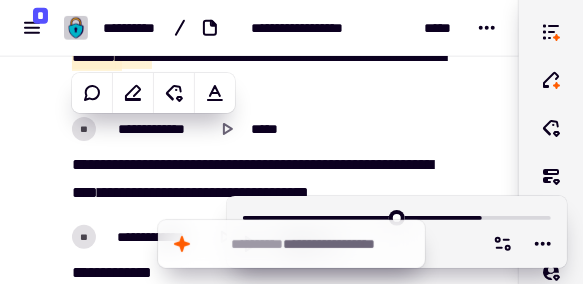 scroll, scrollTop: 14594, scrollLeft: 0, axis: vertical 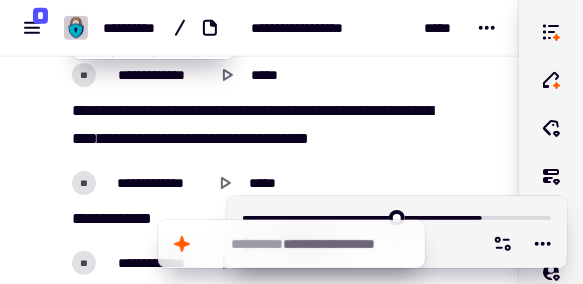 click on "[REDACTED]" at bounding box center [264, 125] 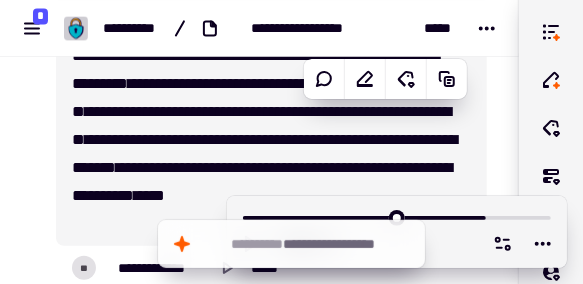 scroll, scrollTop: 14980, scrollLeft: 0, axis: vertical 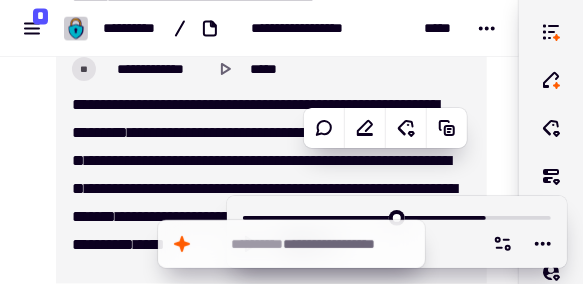 click on "[REDACTED]" at bounding box center (264, 189) 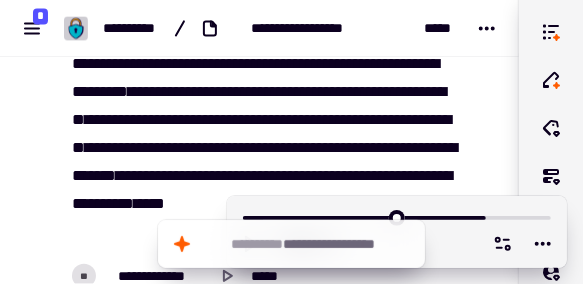 scroll, scrollTop: 15022, scrollLeft: 0, axis: vertical 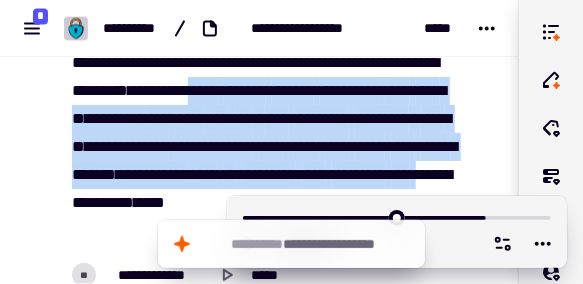 drag, startPoint x: 256, startPoint y: 88, endPoint x: 101, endPoint y: 231, distance: 210.8886 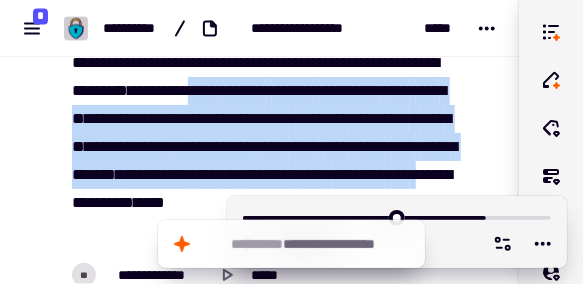 click on "[REDACTED]" at bounding box center (264, 147) 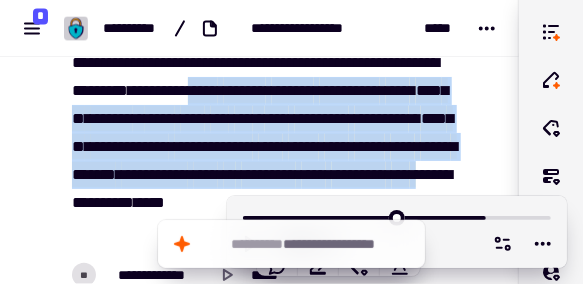 copy on "[REDACTED]" 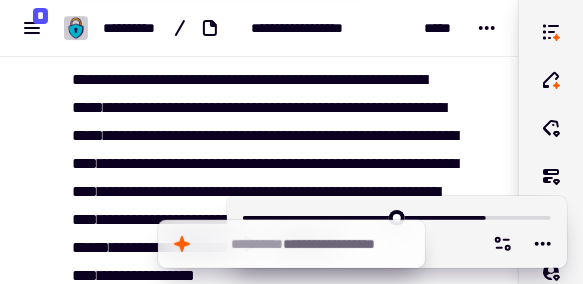 scroll, scrollTop: 15604, scrollLeft: 0, axis: vertical 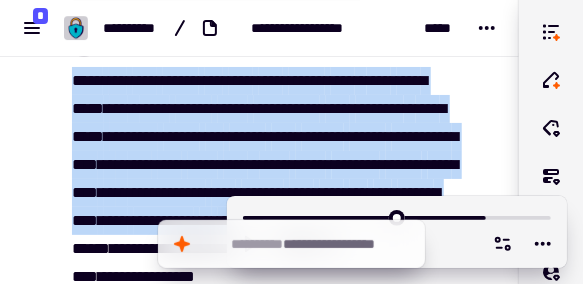 drag, startPoint x: 419, startPoint y: 83, endPoint x: 407, endPoint y: 265, distance: 182.39517 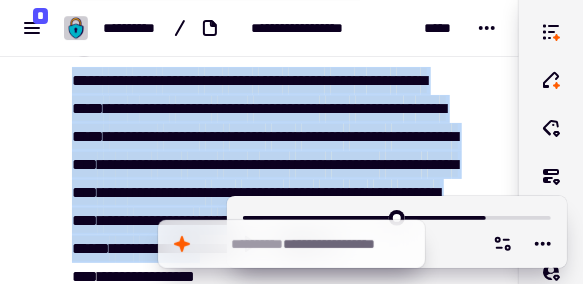copy on "[REDACTED]" 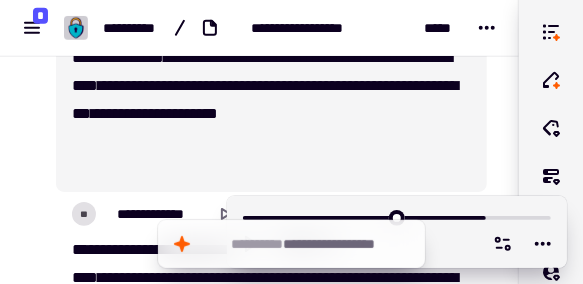 scroll, scrollTop: 16069, scrollLeft: 0, axis: vertical 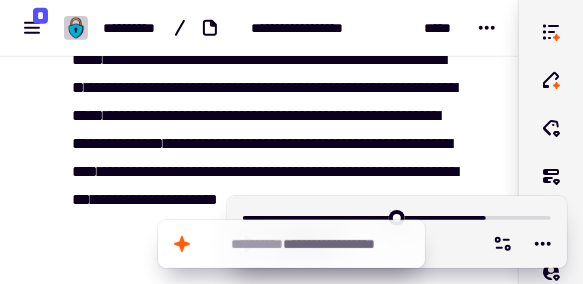 click on "****" at bounding box center (362, 59) 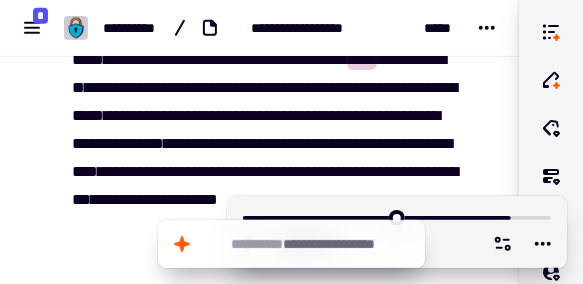 click on "****" at bounding box center (362, 59) 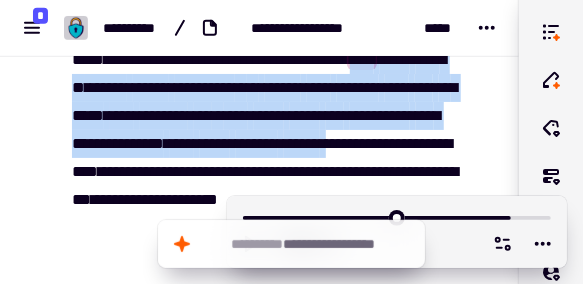drag, startPoint x: 368, startPoint y: 83, endPoint x: 250, endPoint y: 193, distance: 161.31956 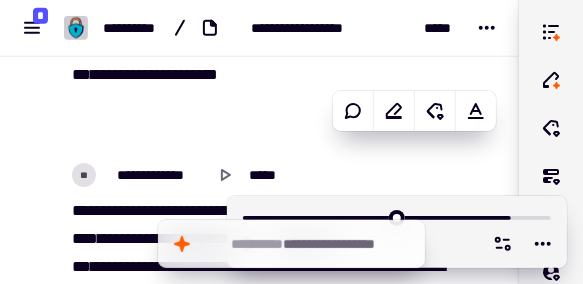 scroll, scrollTop: 16195, scrollLeft: 0, axis: vertical 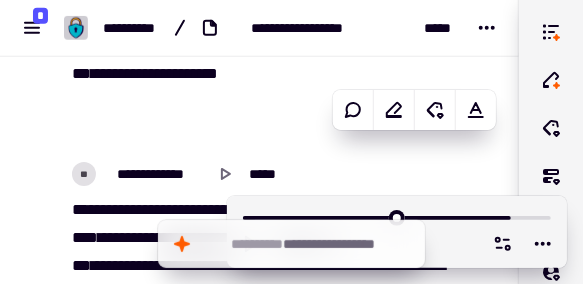 click on "[REDACTED]" at bounding box center (264, -24) 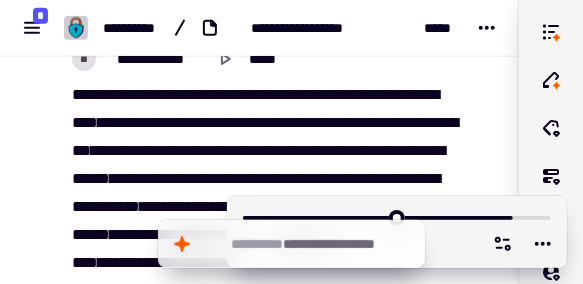scroll, scrollTop: 16311, scrollLeft: 0, axis: vertical 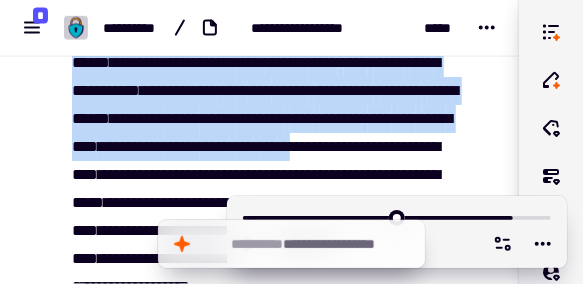 drag, startPoint x: 73, startPoint y: 93, endPoint x: 132, endPoint y: 208, distance: 129.2517 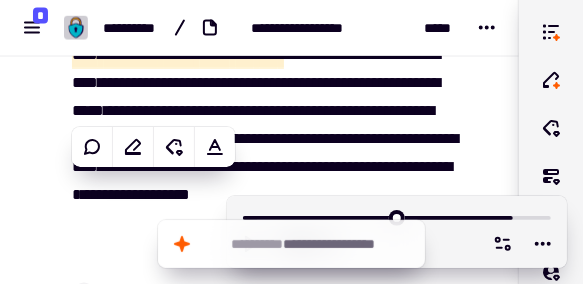 scroll, scrollTop: 16520, scrollLeft: 0, axis: vertical 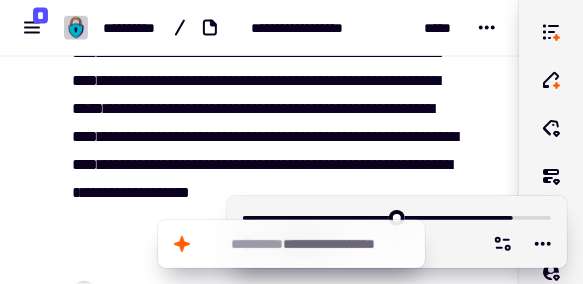 click on "[REDACTED]" at bounding box center [264, 67] 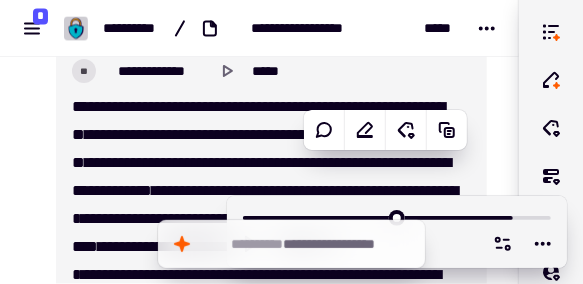 scroll, scrollTop: 16788, scrollLeft: 0, axis: vertical 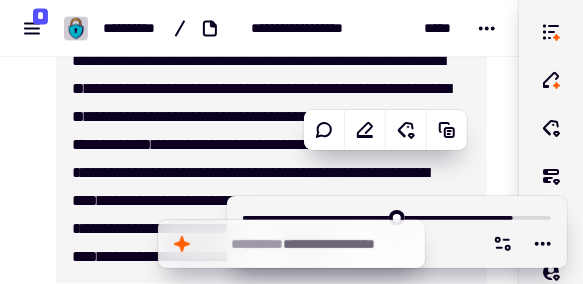 click on "[REDACTED]" at bounding box center [264, 187] 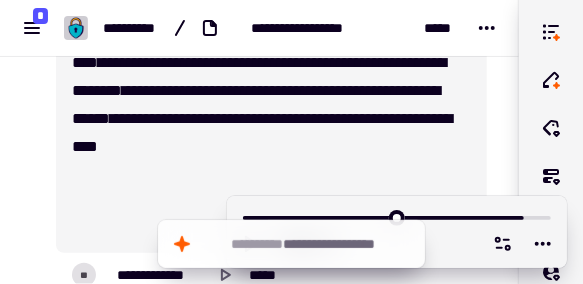 scroll, scrollTop: 17534, scrollLeft: 0, axis: vertical 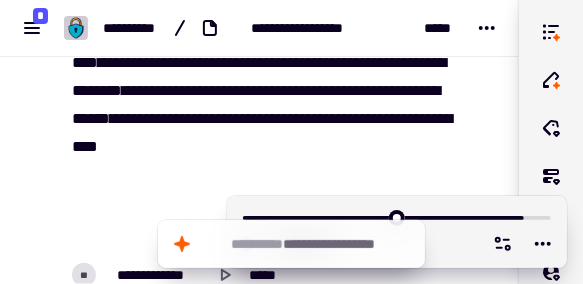 click on "*******" at bounding box center [305, 6] 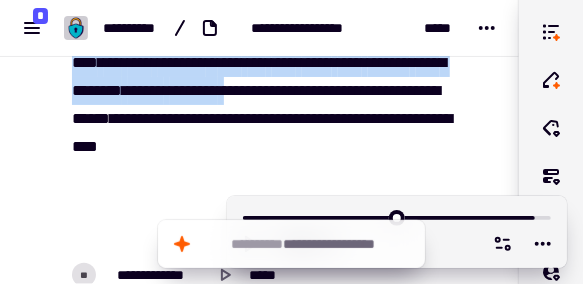 drag, startPoint x: 75, startPoint y: 93, endPoint x: 262, endPoint y: 169, distance: 201.85391 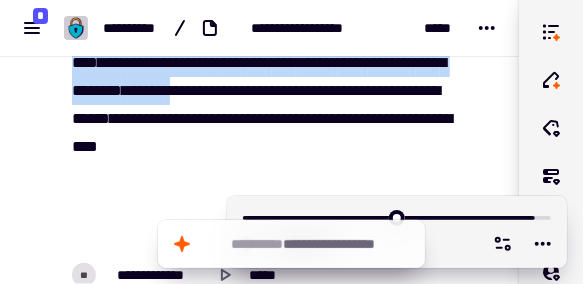 click on "**********" at bounding box center [293, 90] 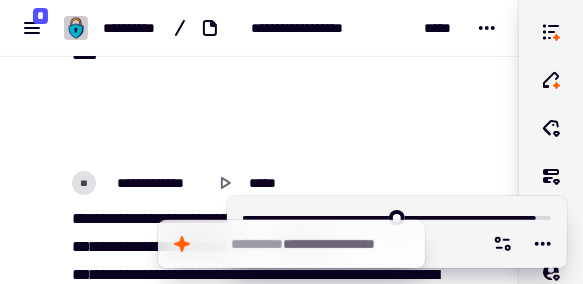 scroll, scrollTop: 17624, scrollLeft: 0, axis: vertical 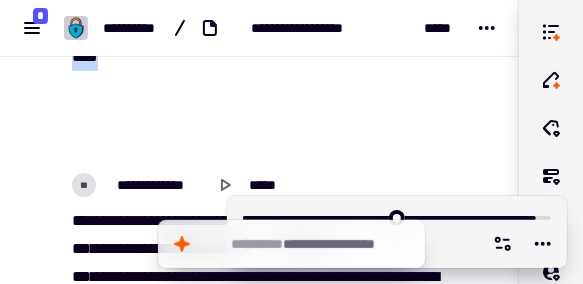 drag, startPoint x: 263, startPoint y: 85, endPoint x: 315, endPoint y: 124, distance: 65 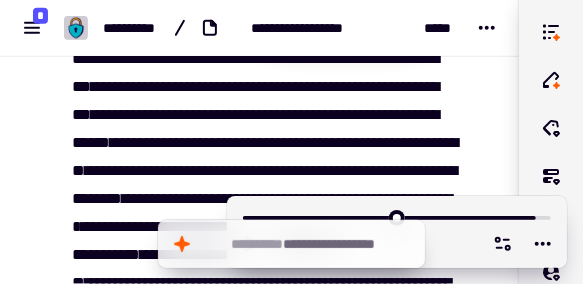 scroll, scrollTop: 17788, scrollLeft: 0, axis: vertical 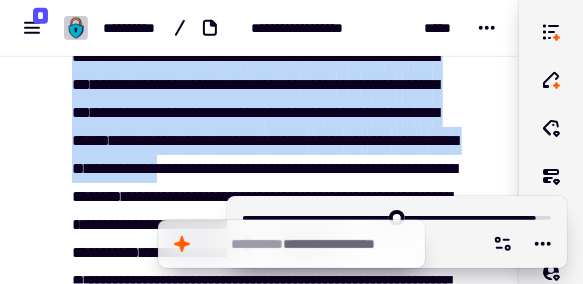 drag, startPoint x: 375, startPoint y: 138, endPoint x: 456, endPoint y: 176, distance: 89.470665 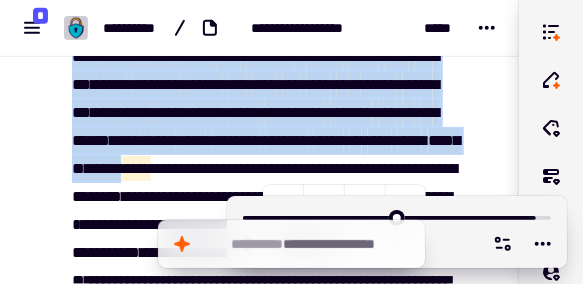 click on "*" at bounding box center (146, 140) 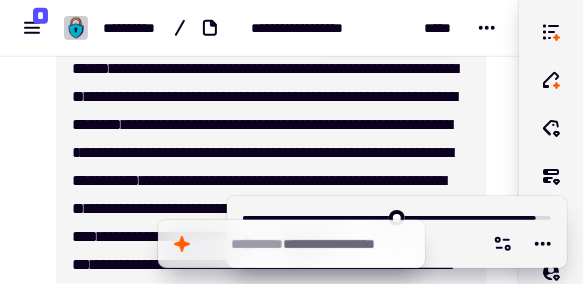 scroll, scrollTop: 17864, scrollLeft: 0, axis: vertical 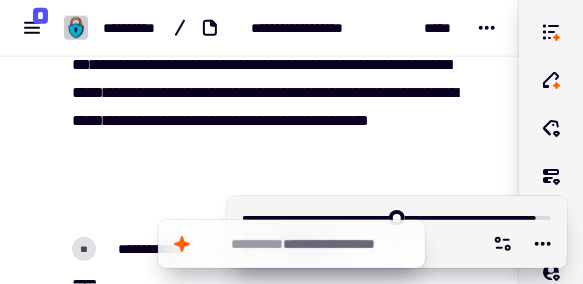 drag, startPoint x: 355, startPoint y: 67, endPoint x: 380, endPoint y: 172, distance: 107.935165 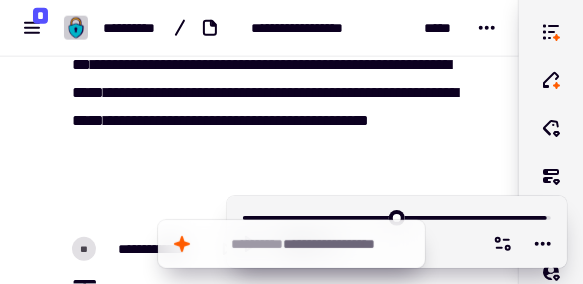 type on "*******" 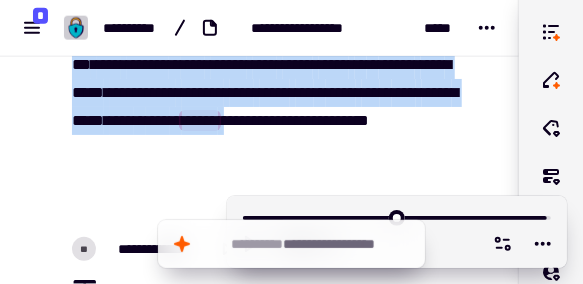 drag, startPoint x: 350, startPoint y: 68, endPoint x: 429, endPoint y: 180, distance: 137.05838 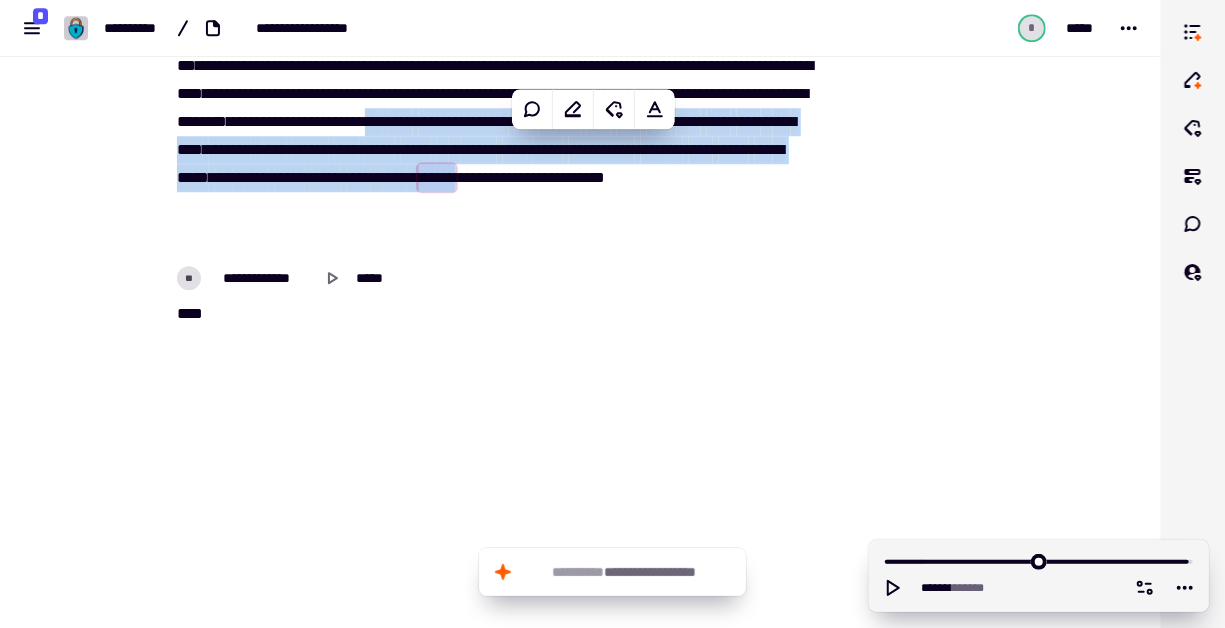 scroll, scrollTop: 13696, scrollLeft: 0, axis: vertical 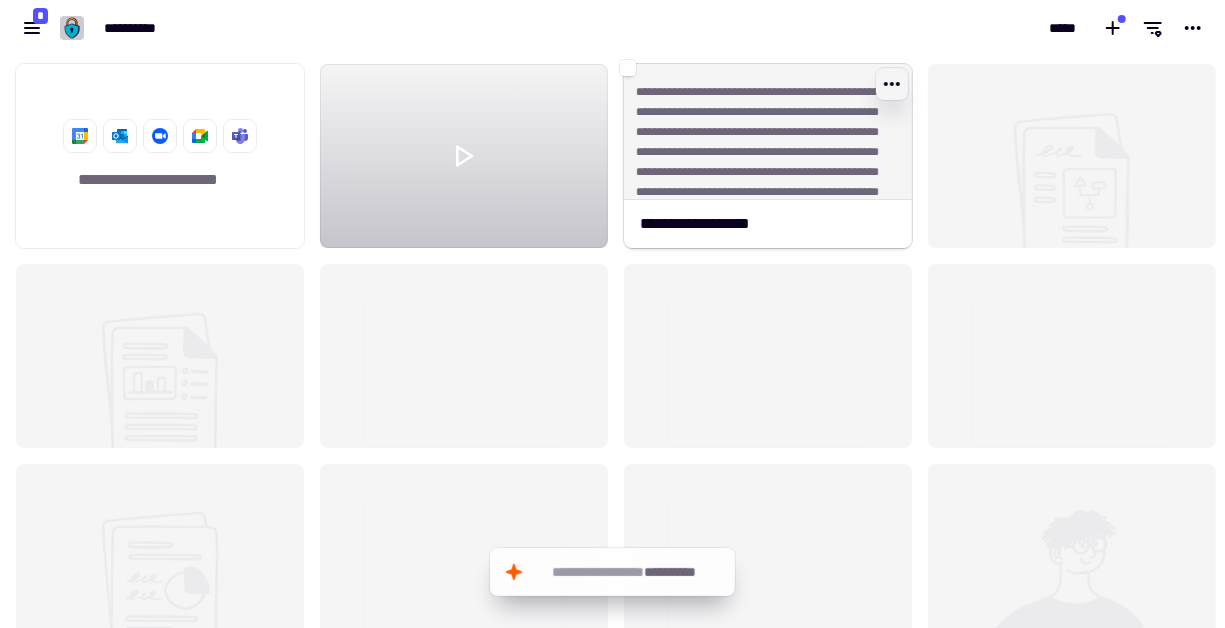 click 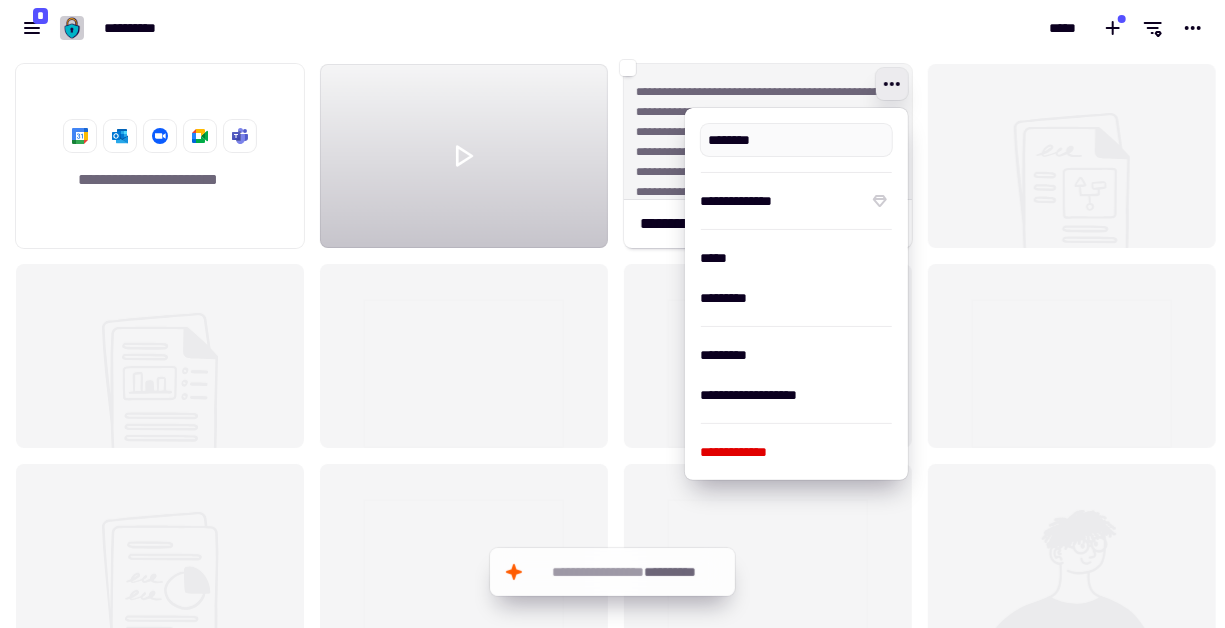 type on "**********" 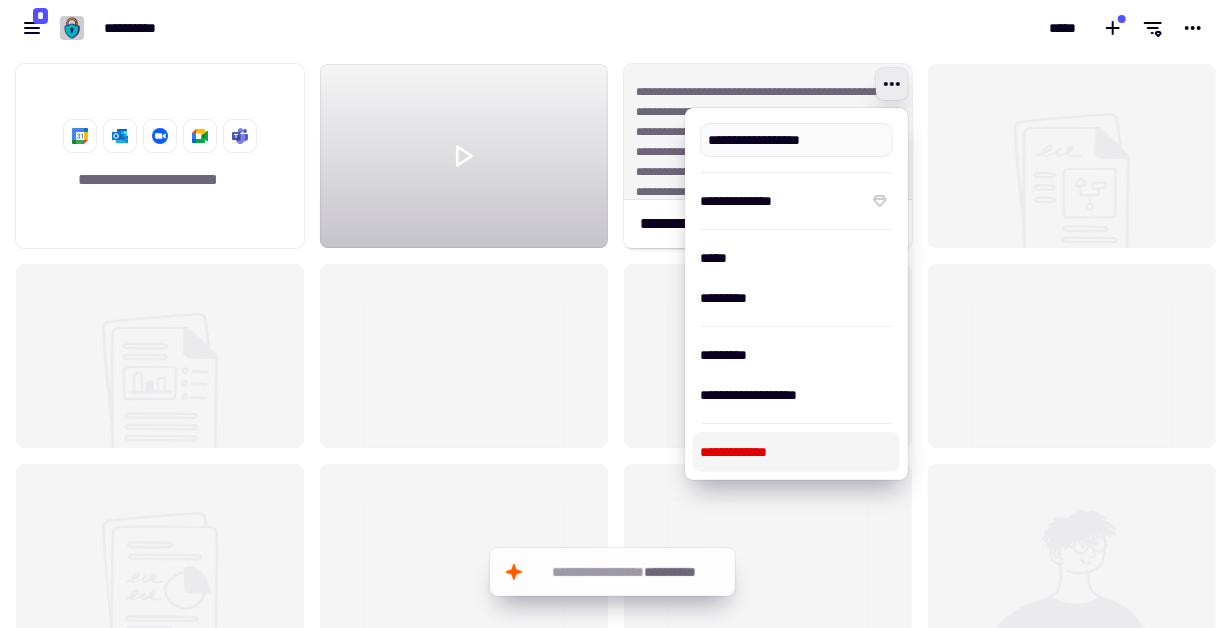 click on "**********" at bounding box center (796, 452) 